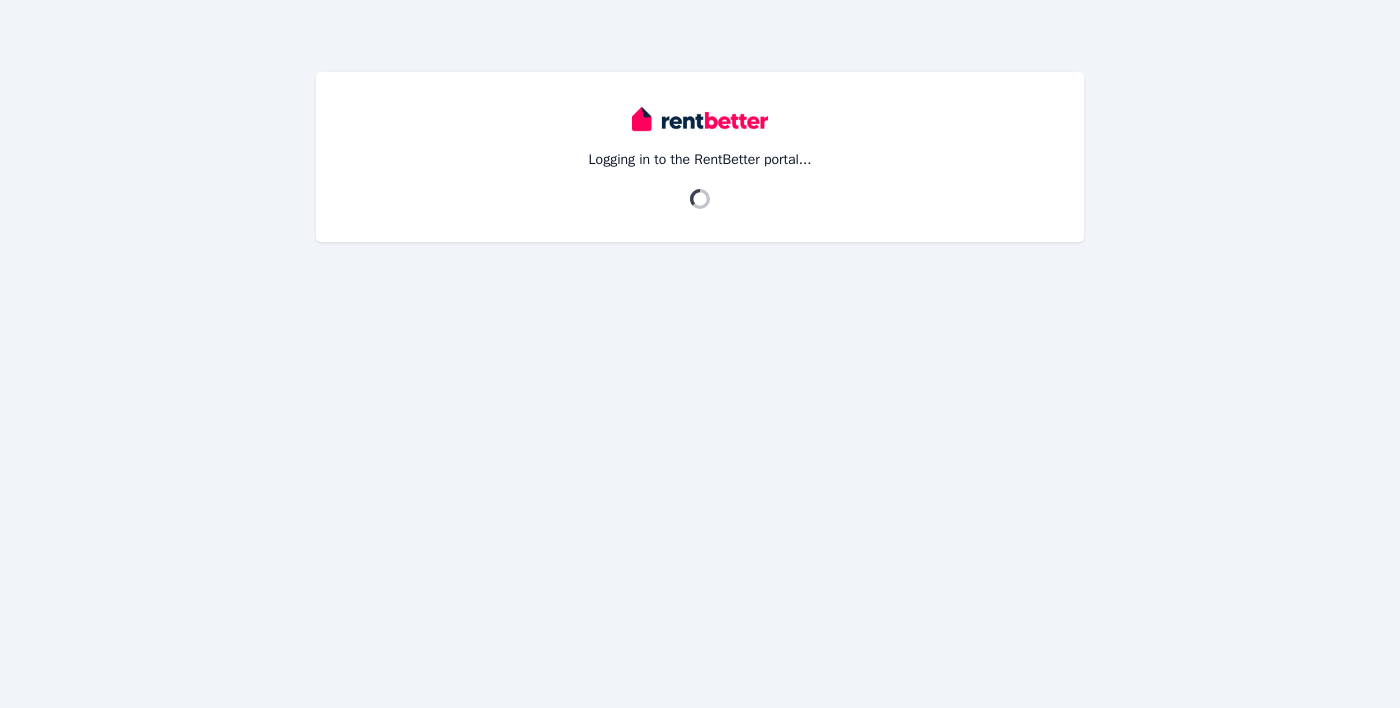 scroll, scrollTop: 0, scrollLeft: 0, axis: both 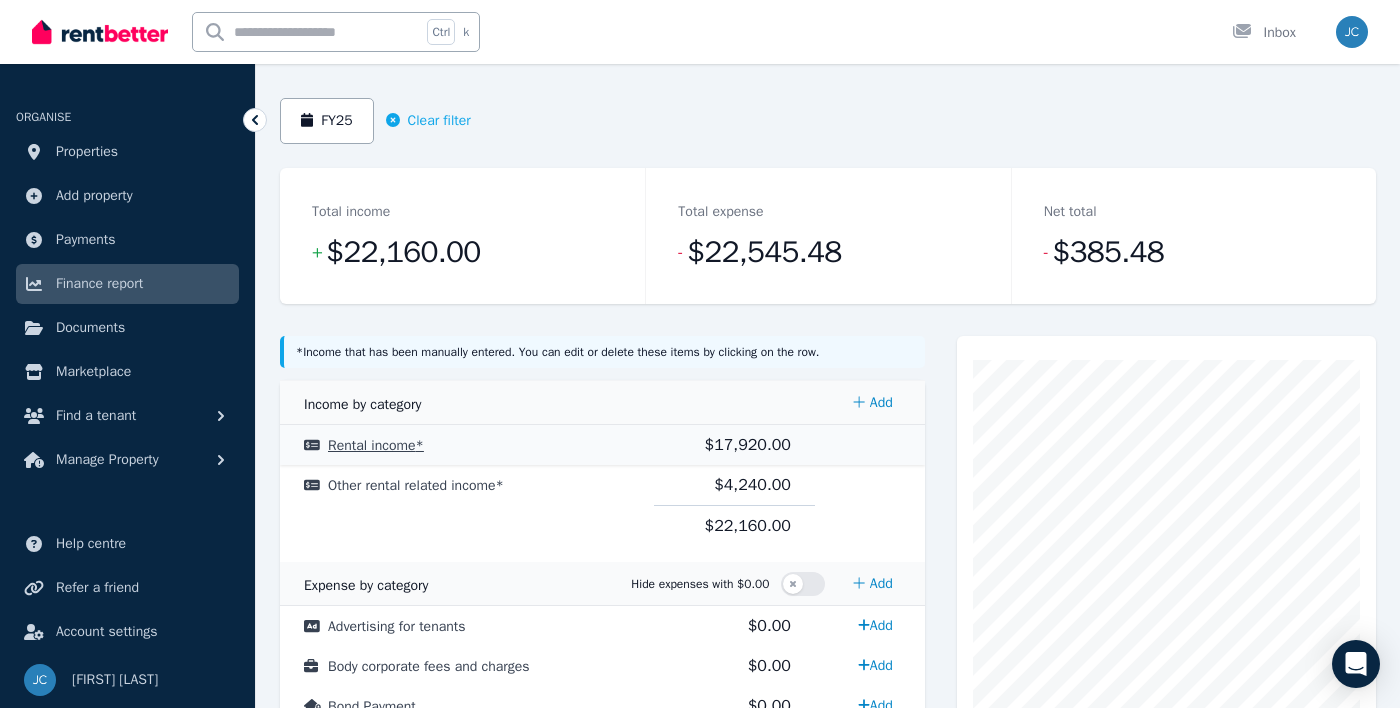 click on "$17,920.00" at bounding box center [748, 445] 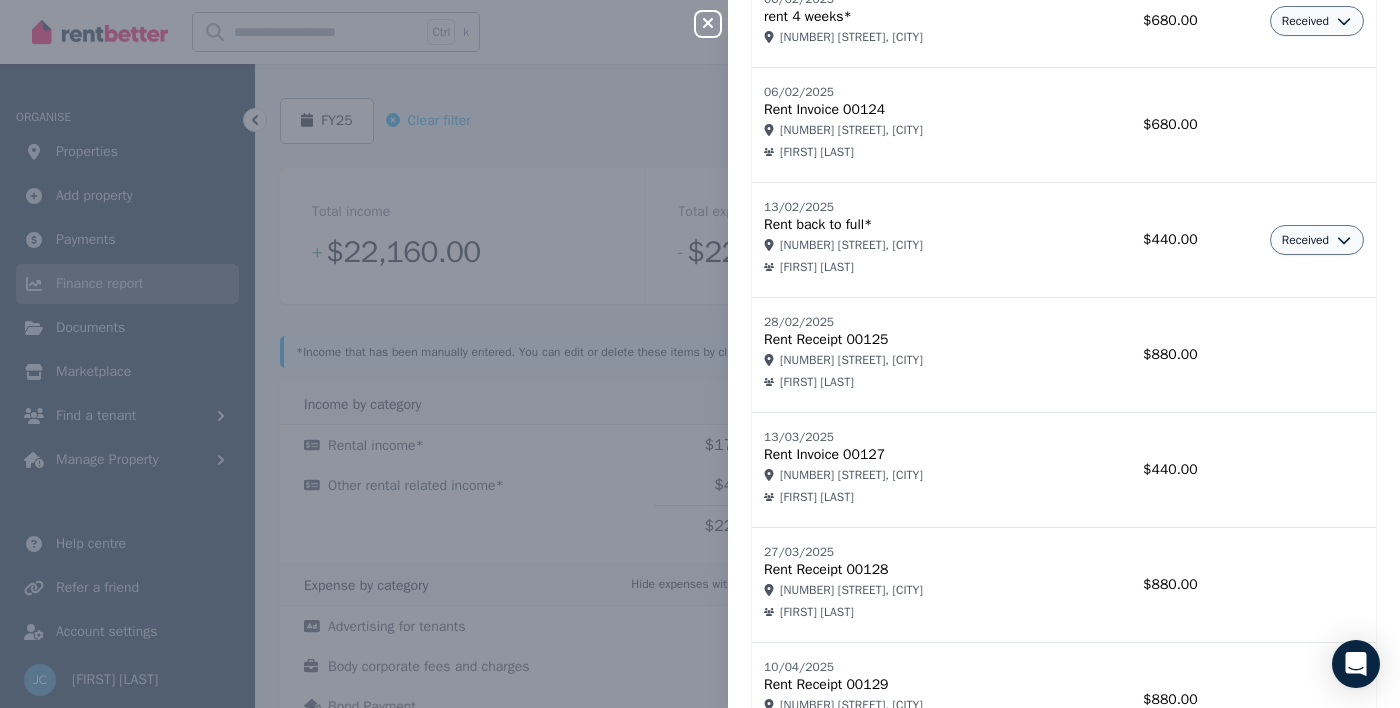 scroll, scrollTop: 2443, scrollLeft: 0, axis: vertical 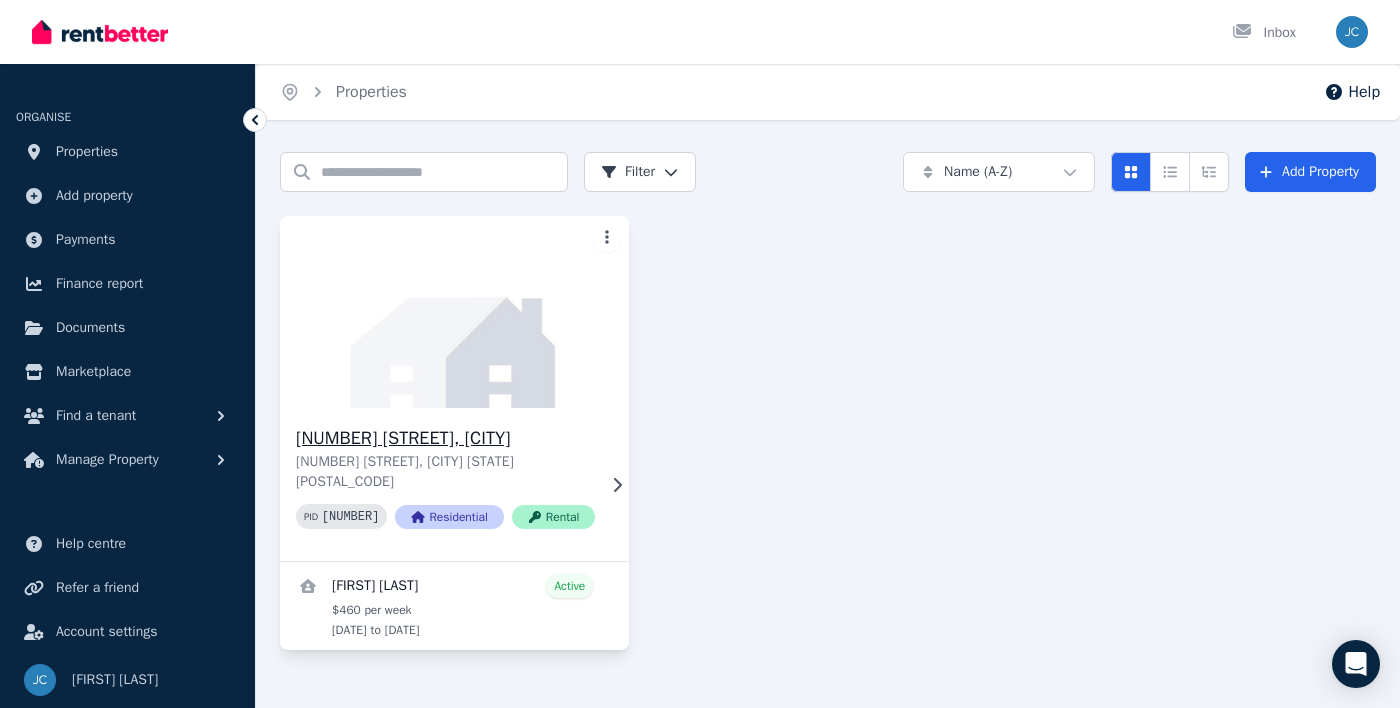 click at bounding box center (454, 312) 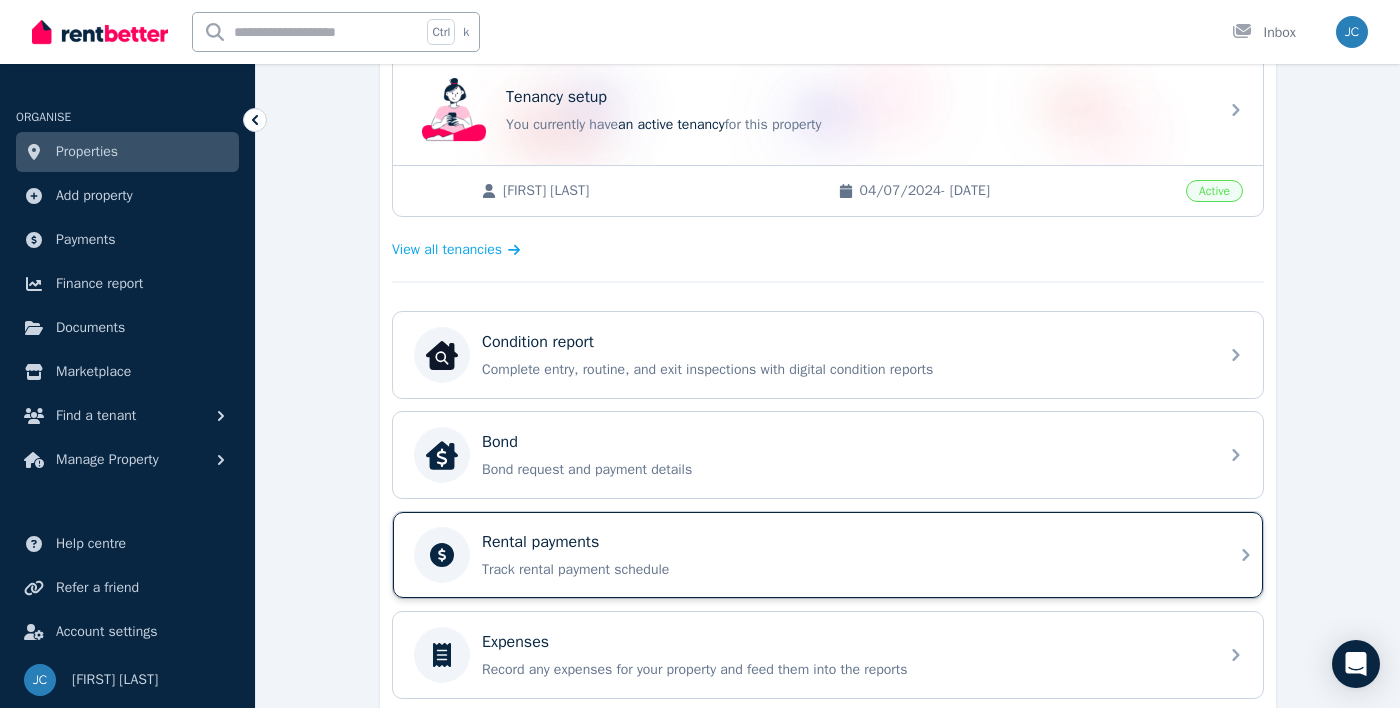 scroll, scrollTop: 423, scrollLeft: 0, axis: vertical 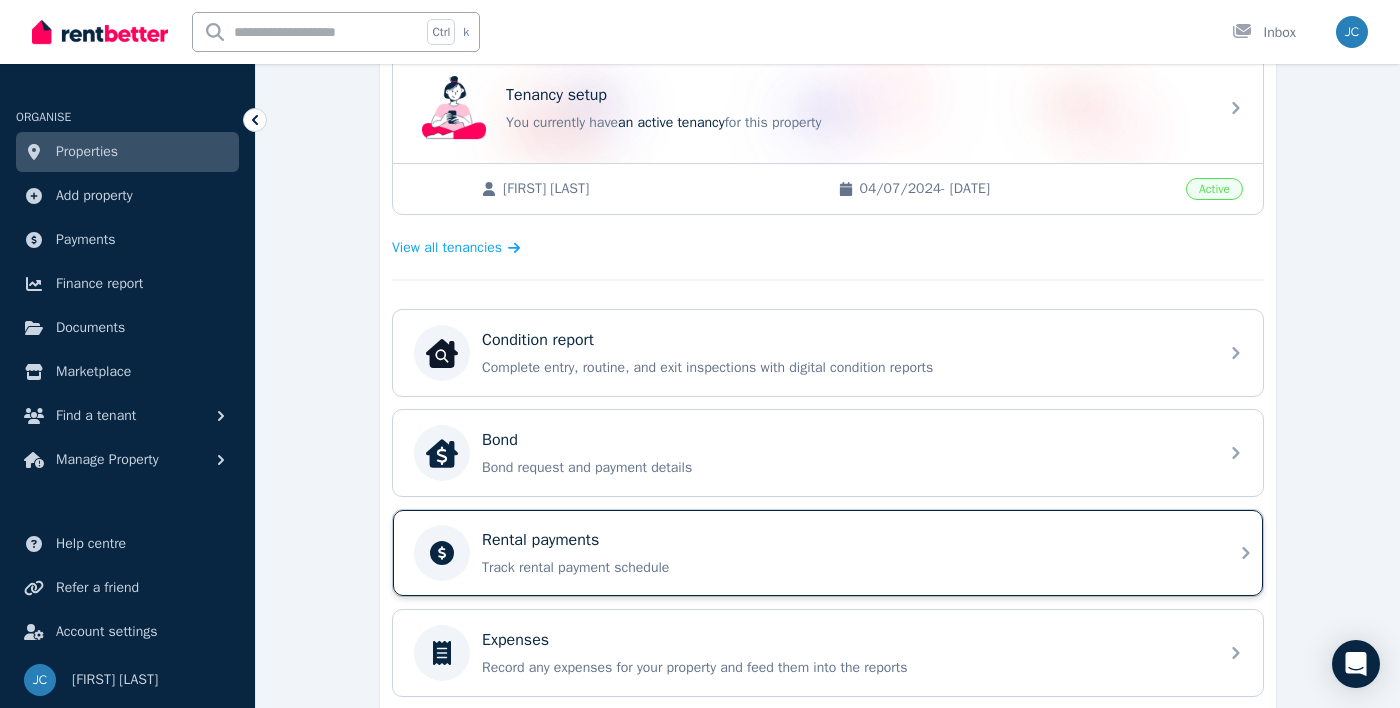 click on "Track rental payment schedule" at bounding box center (844, 568) 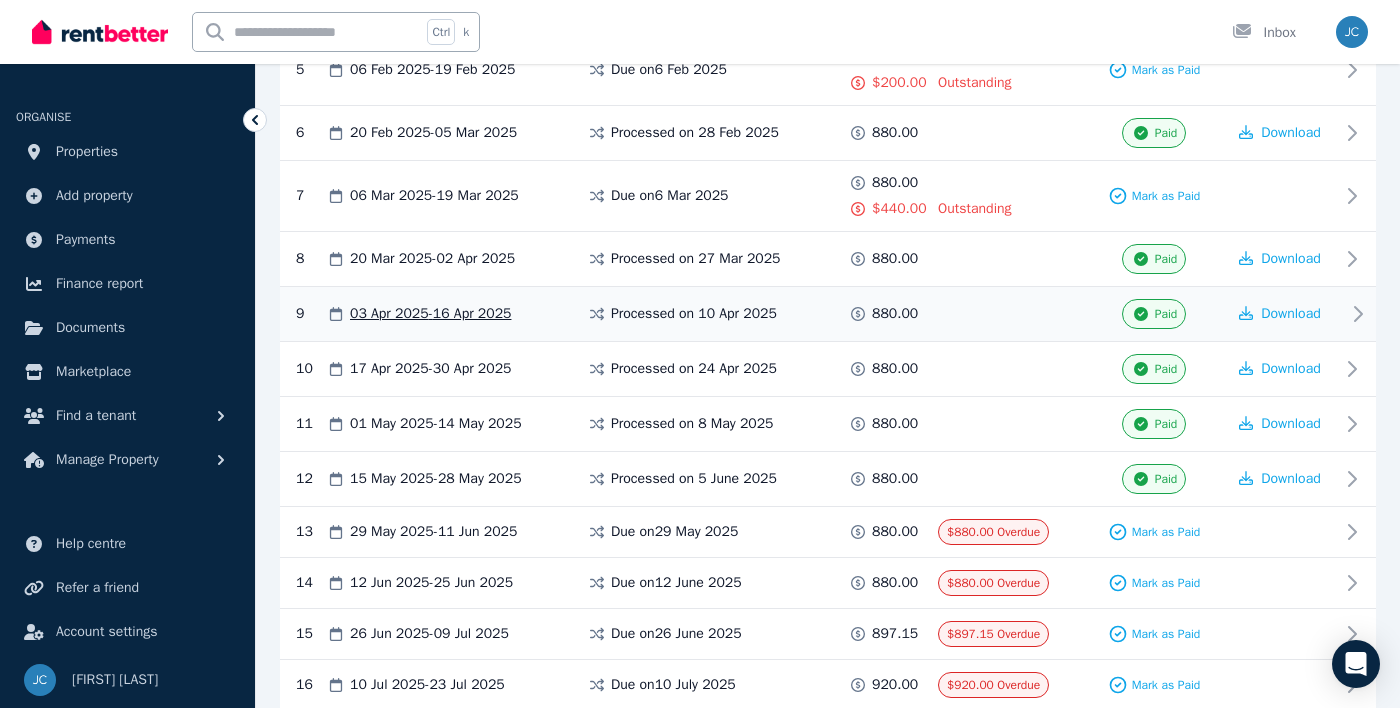 scroll, scrollTop: 739, scrollLeft: 0, axis: vertical 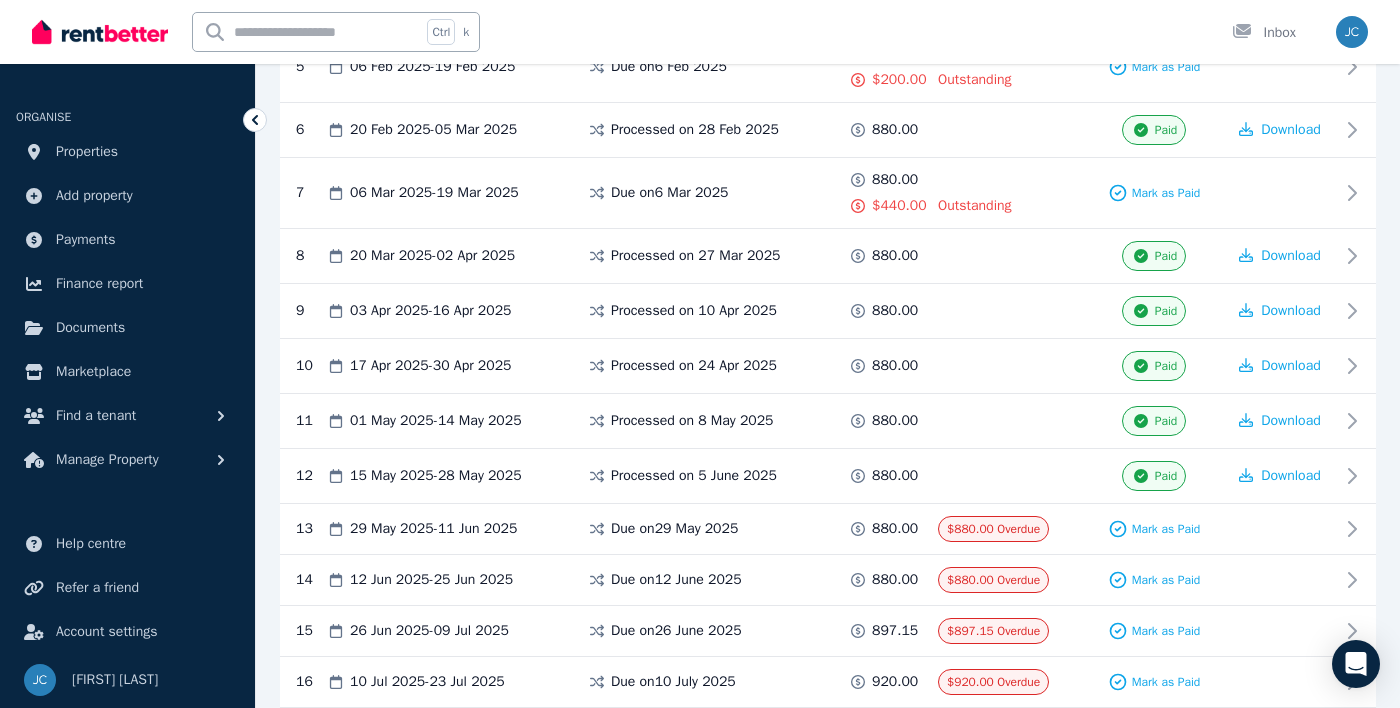 click on "Mark as Paid" at bounding box center (1166, 733) 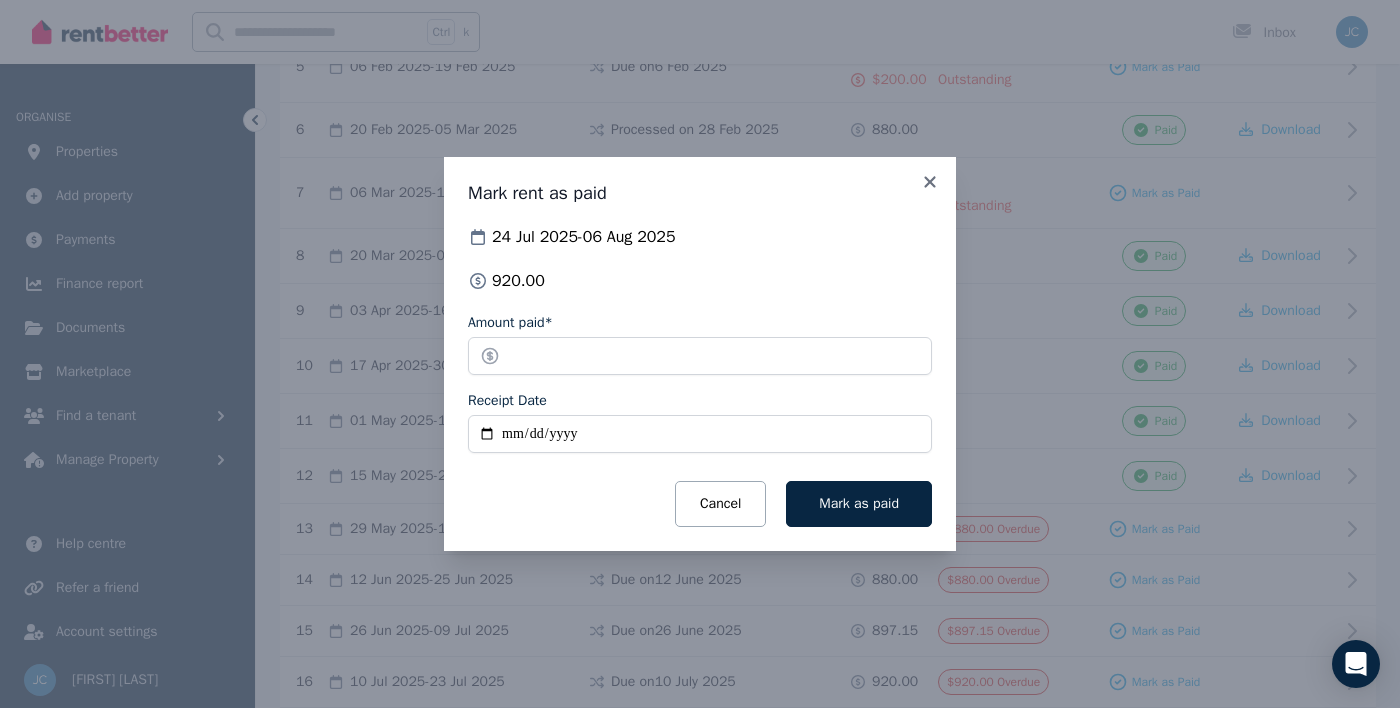 click on "Receipt Date" at bounding box center (700, 434) 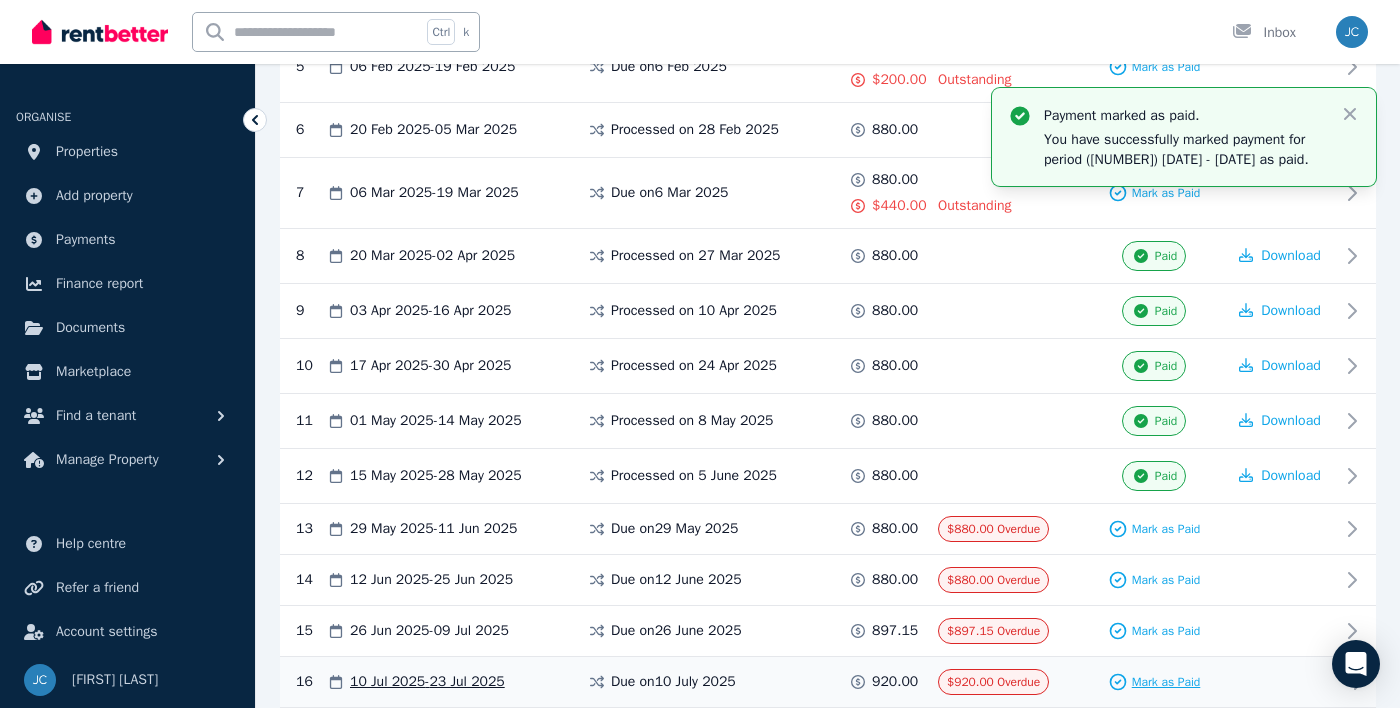 click on "Mark as Paid" at bounding box center [1166, 682] 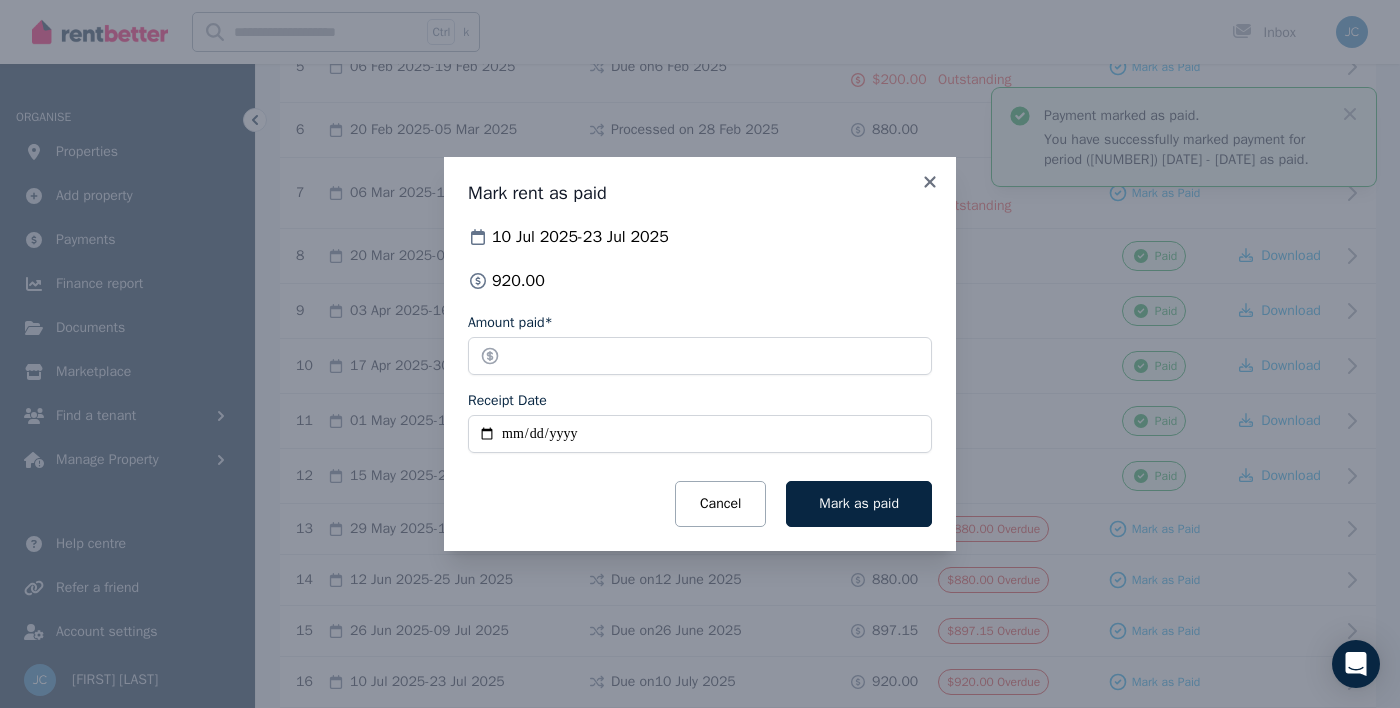 click on "Receipt Date" at bounding box center [700, 434] 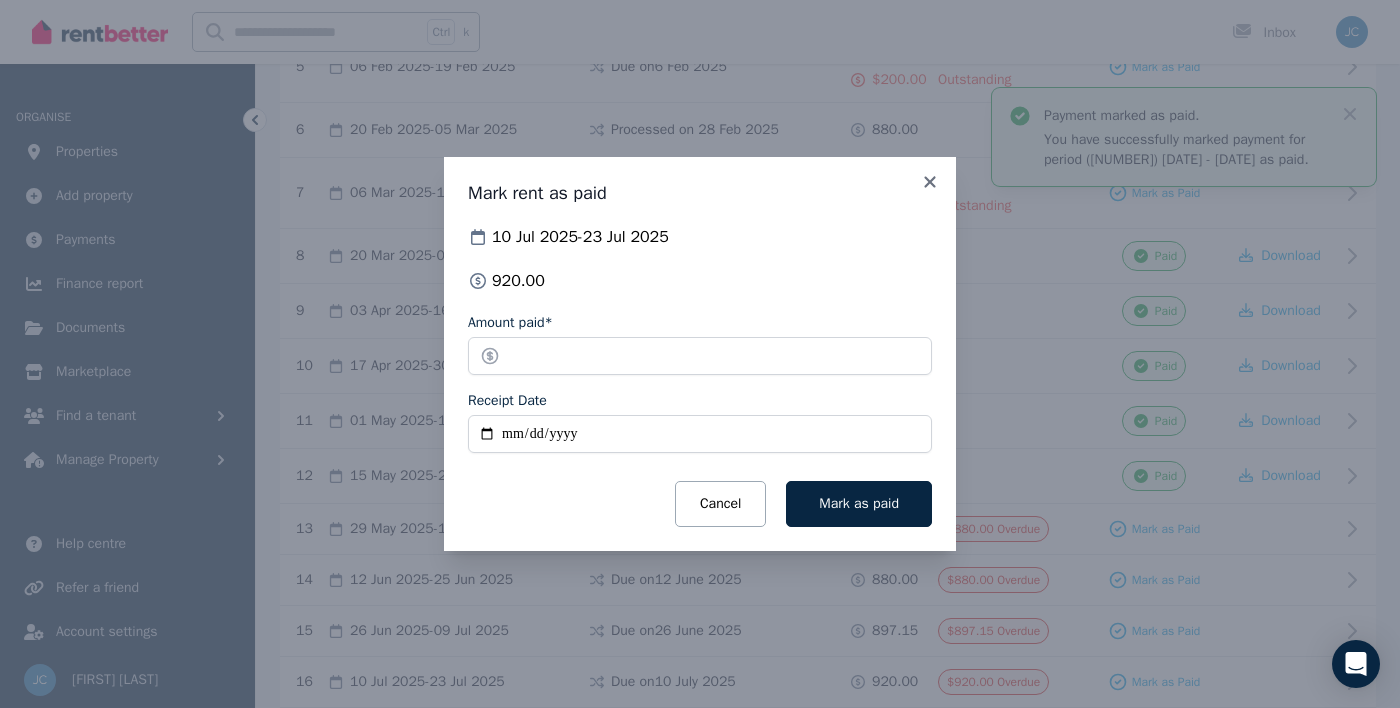 type on "**********" 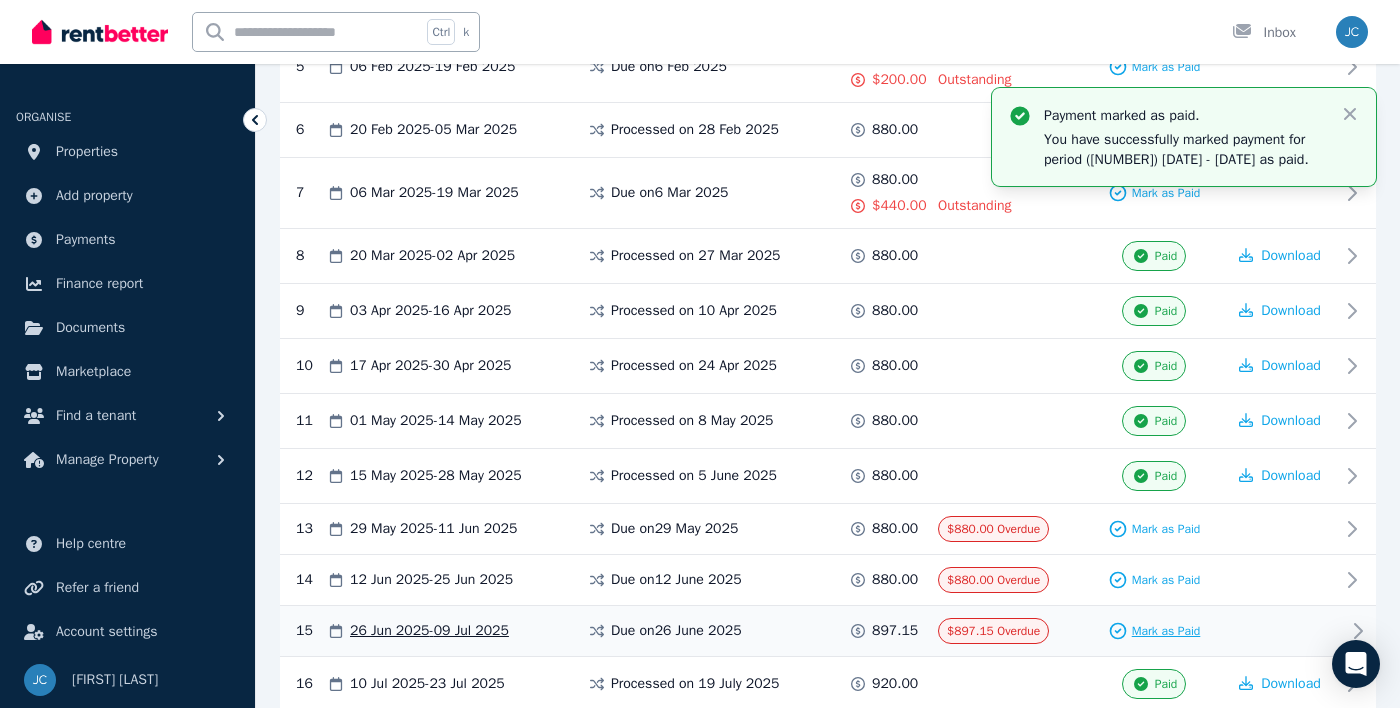 click on "Mark as Paid" at bounding box center (1166, 631) 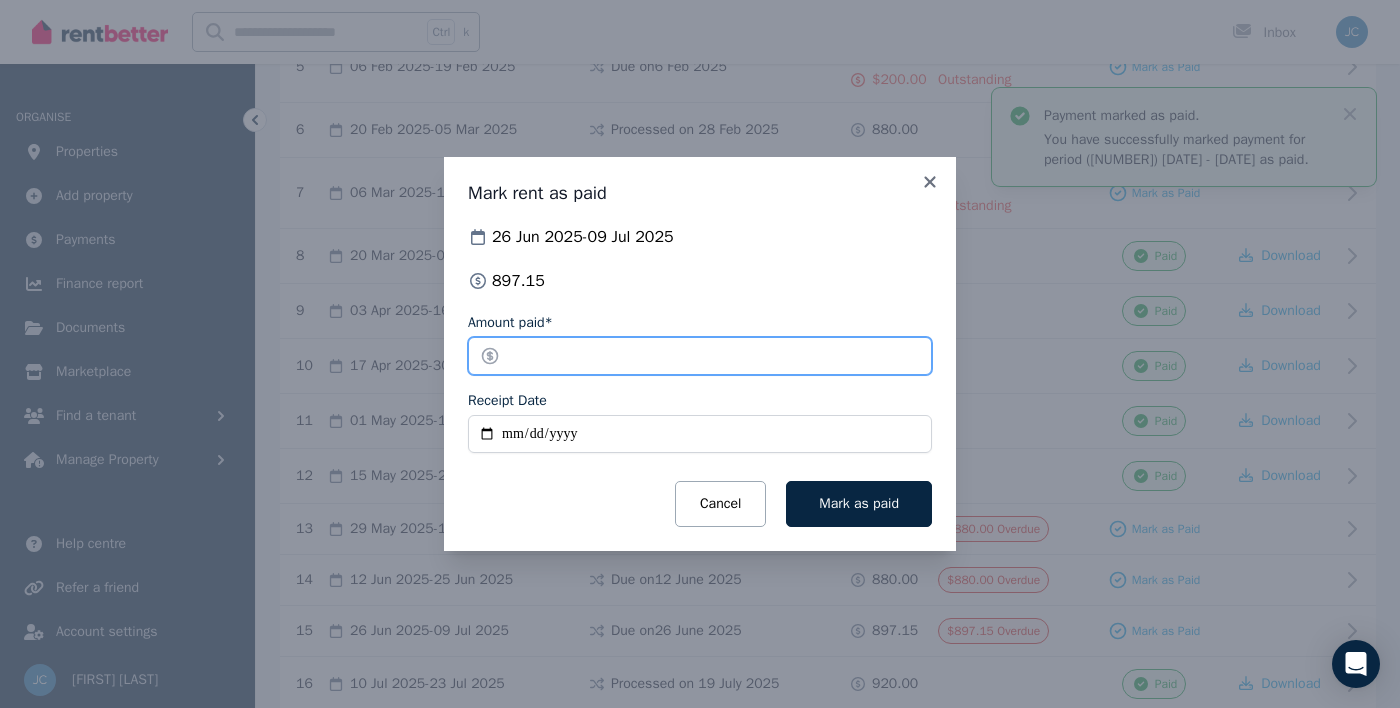 click on "******" at bounding box center [700, 356] 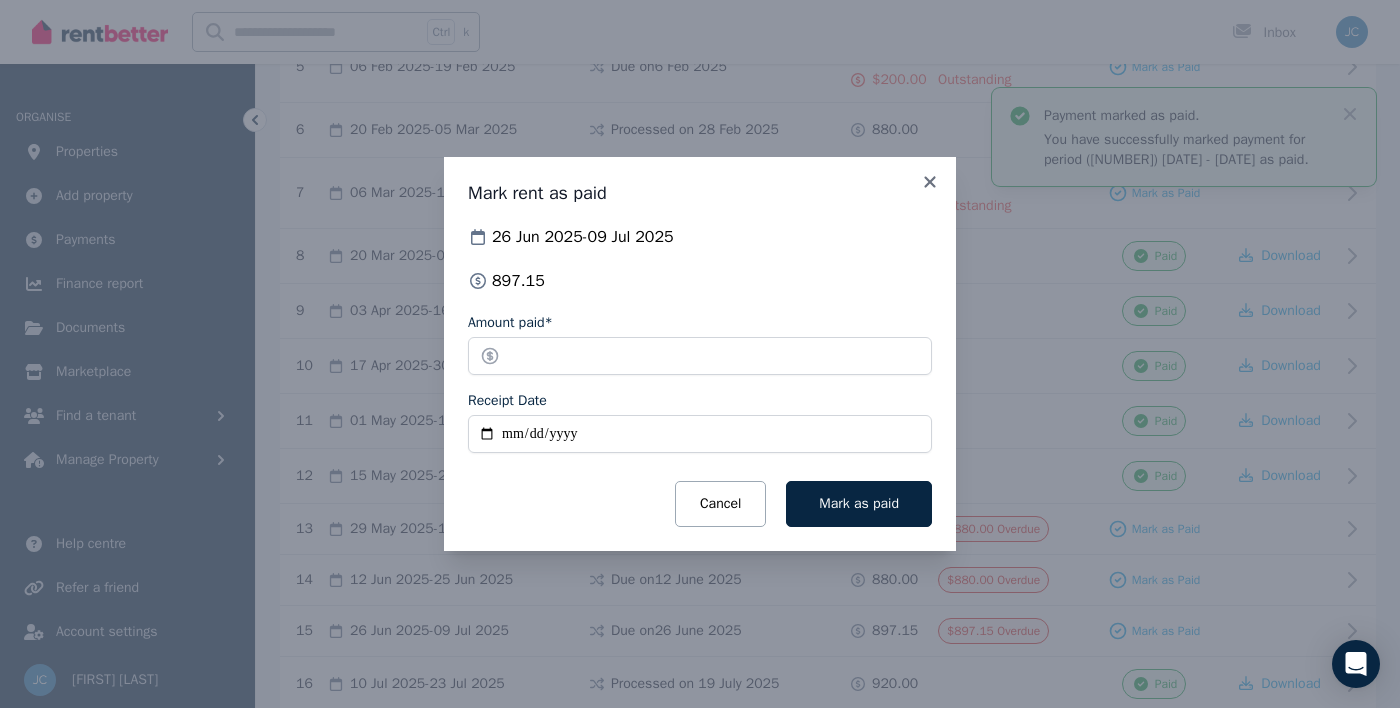 click on "Receipt Date" at bounding box center [700, 434] 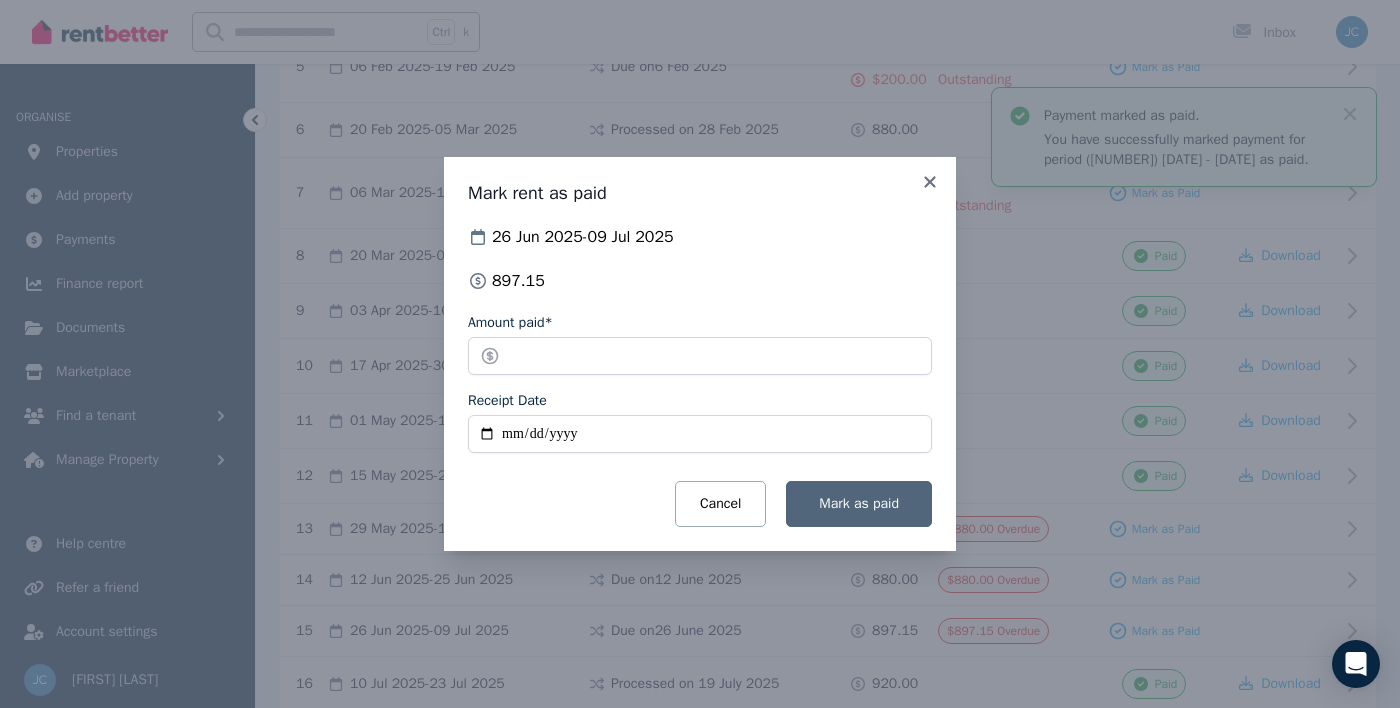 click on "Mark as paid" at bounding box center (859, 503) 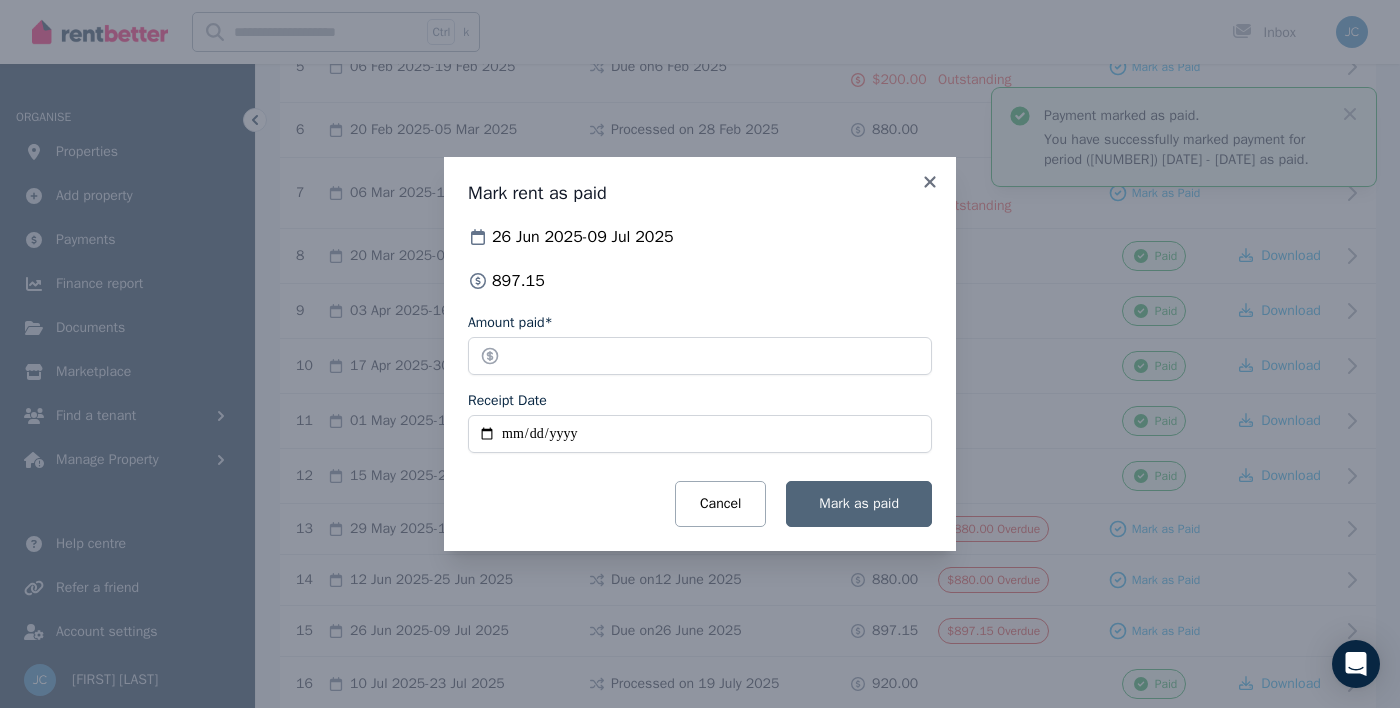 click on "Mark as paid" at bounding box center (859, 503) 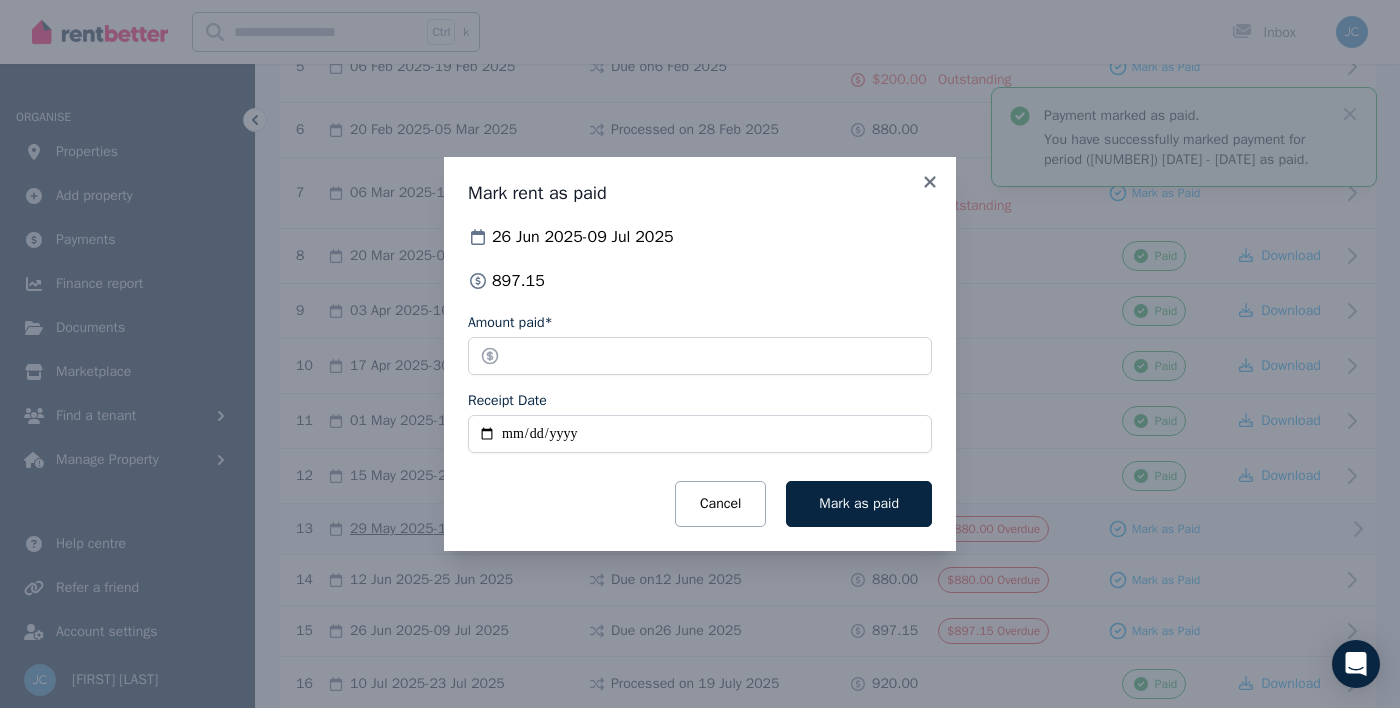 click on "Cancel" at bounding box center [720, 504] 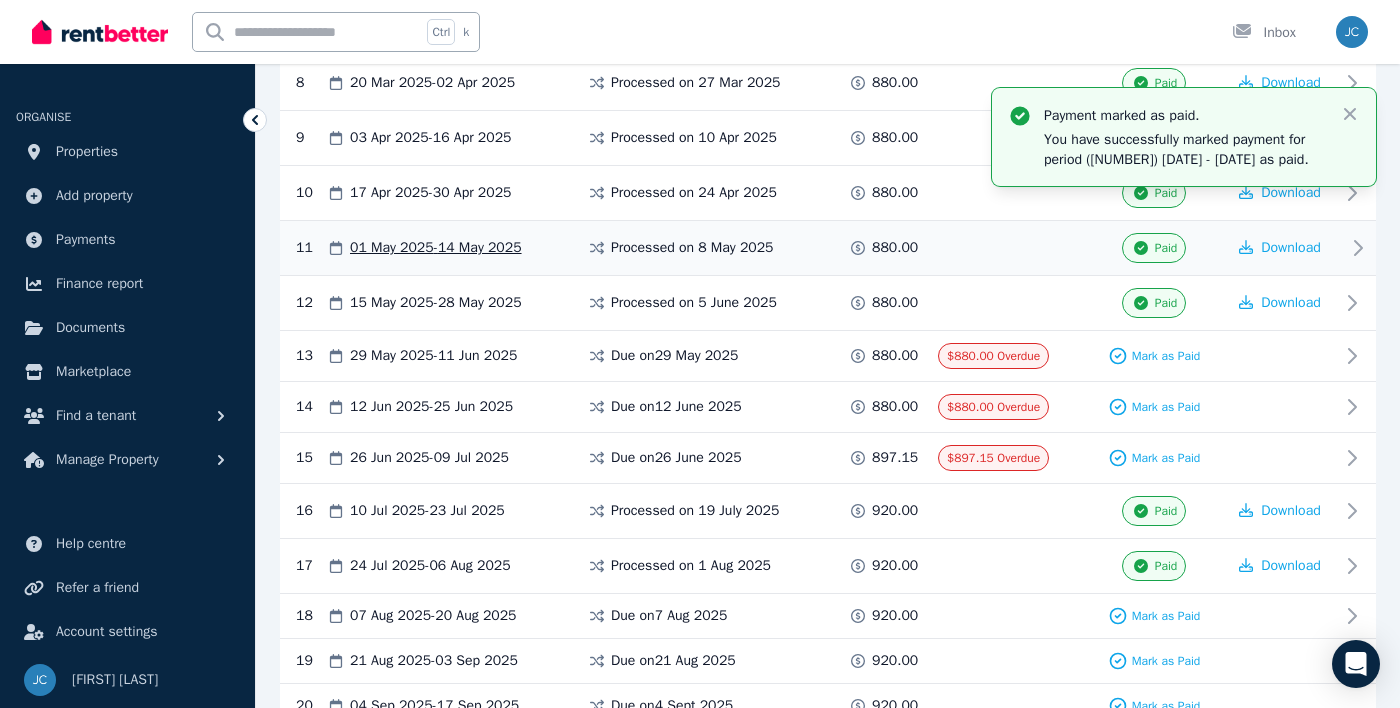 scroll, scrollTop: 923, scrollLeft: 0, axis: vertical 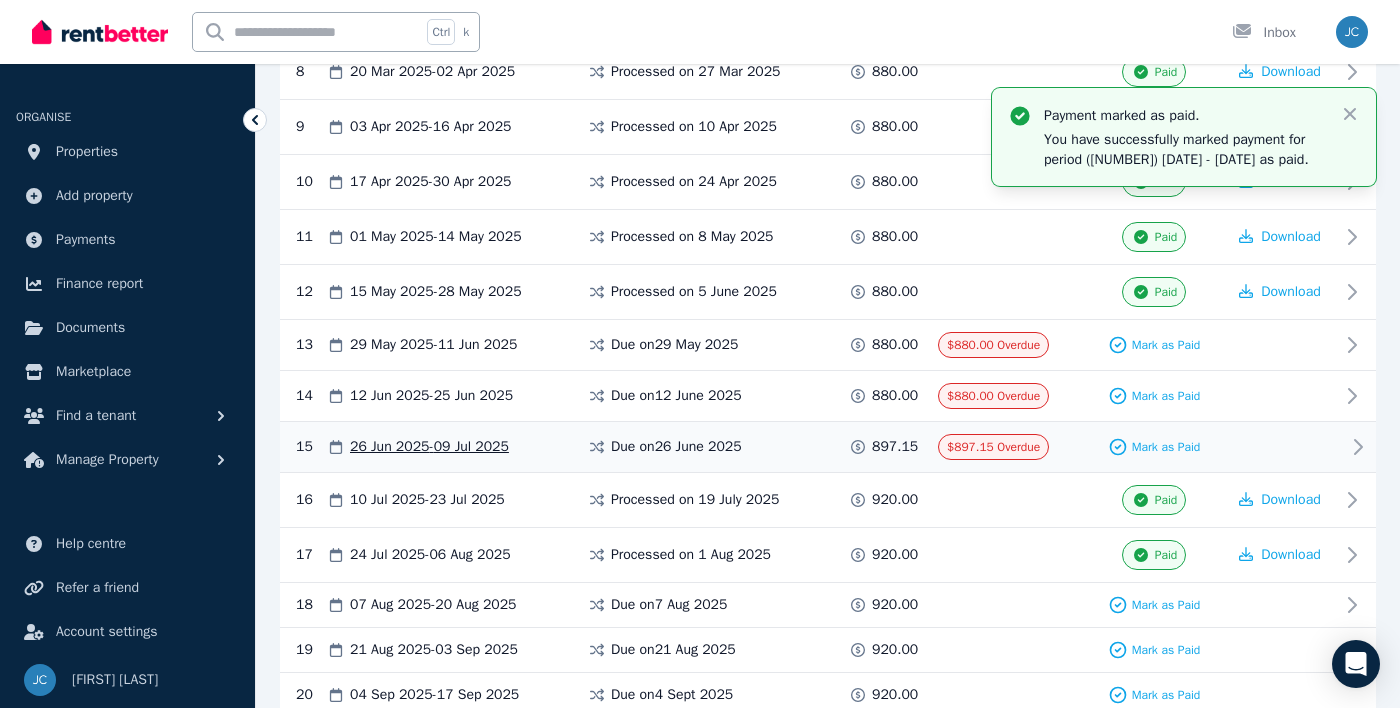 click 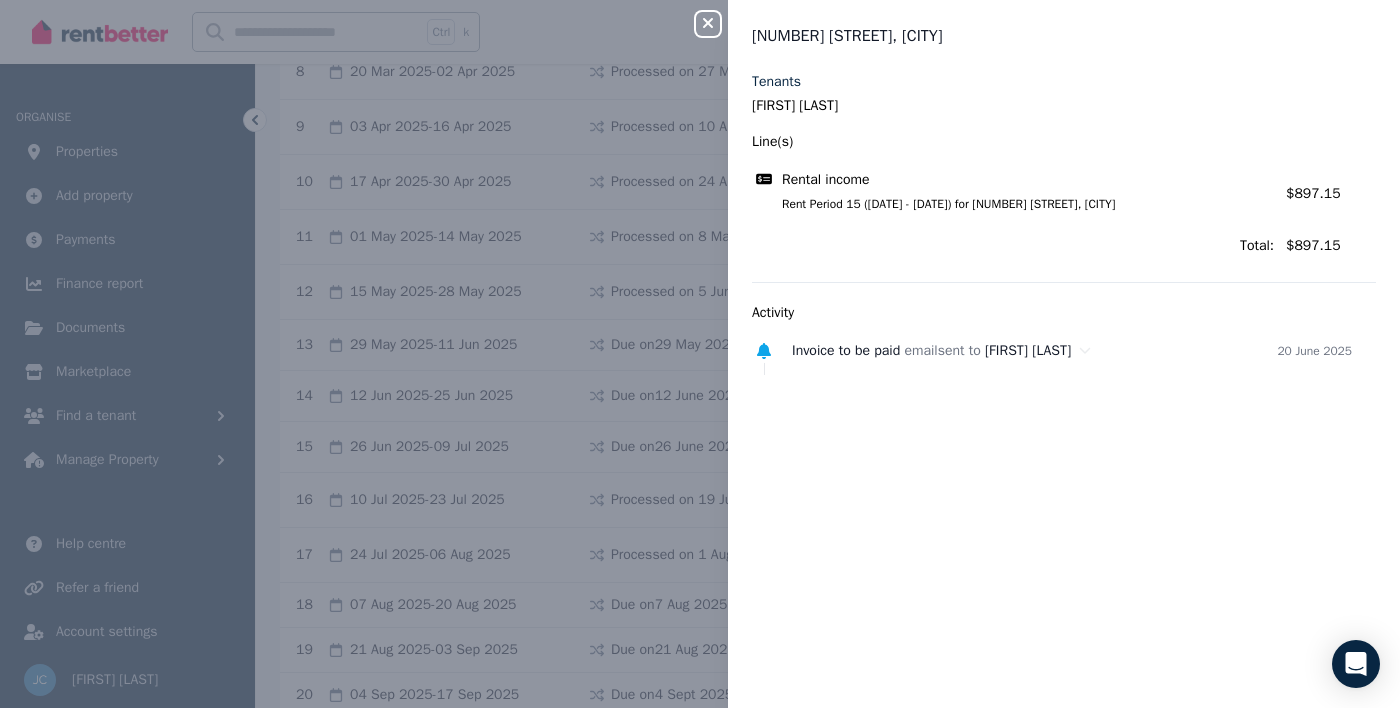 click on "$897.15" at bounding box center (1313, 193) 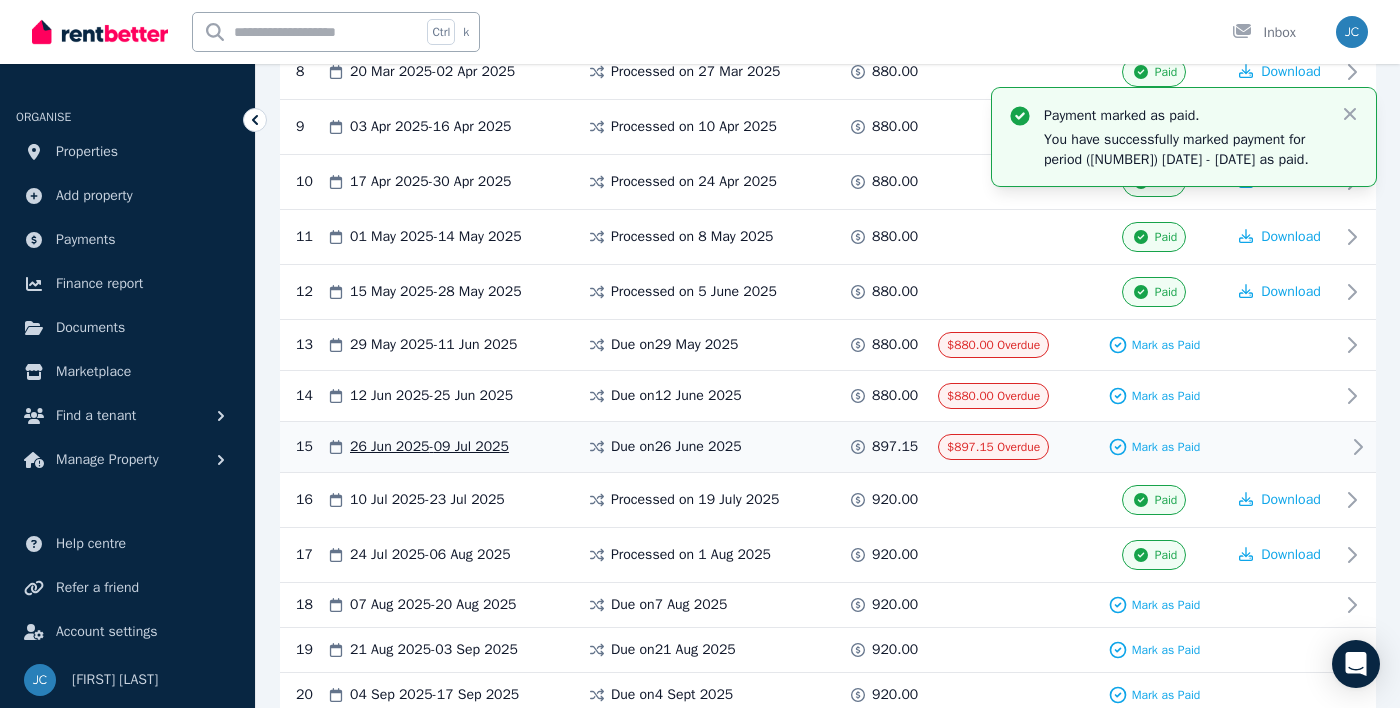 click on "[DATE]  -  [DATE]" at bounding box center [429, 447] 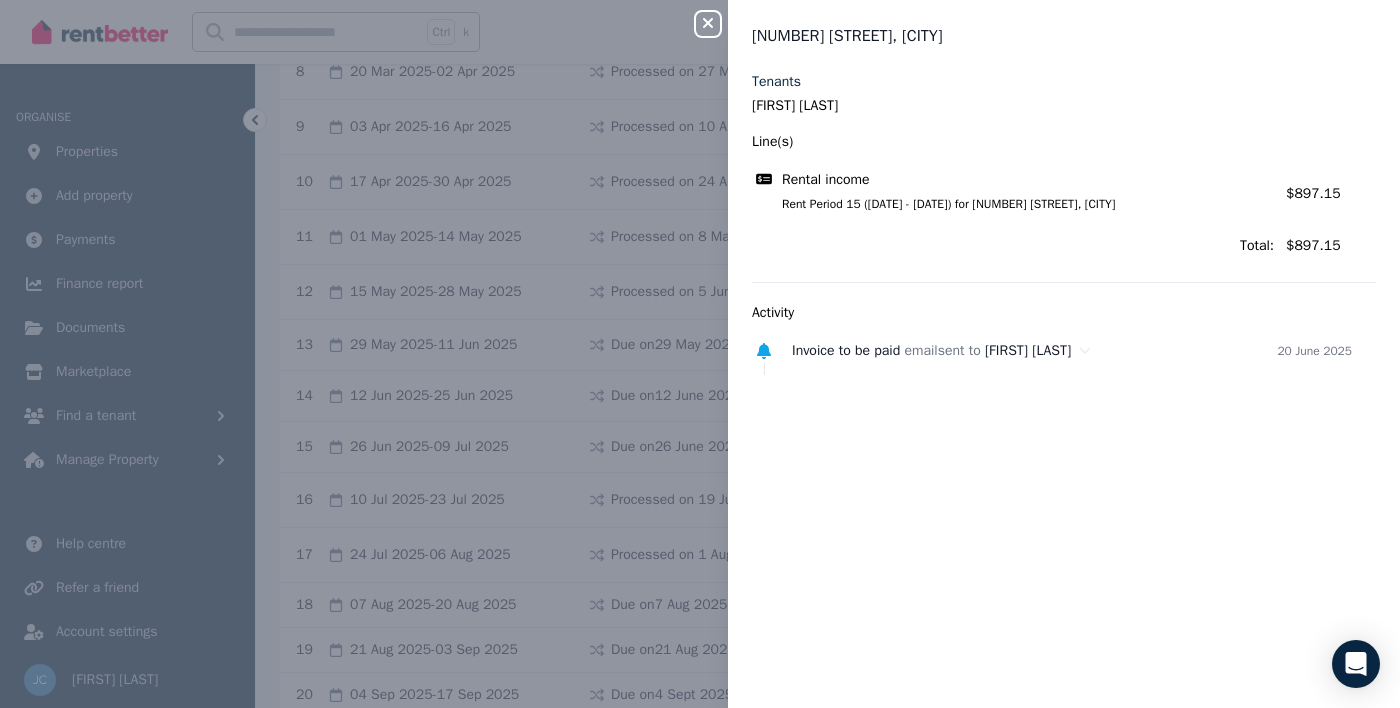 click on "Close panel" at bounding box center (708, 24) 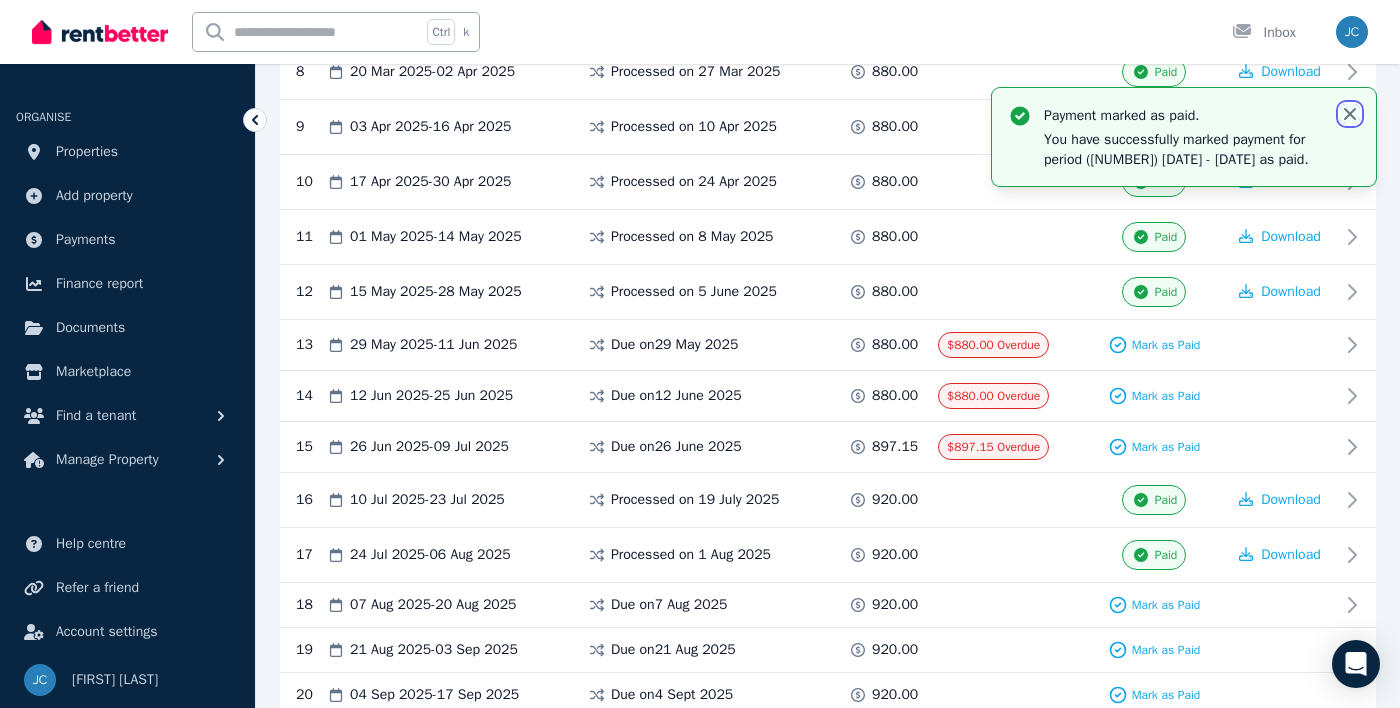 click 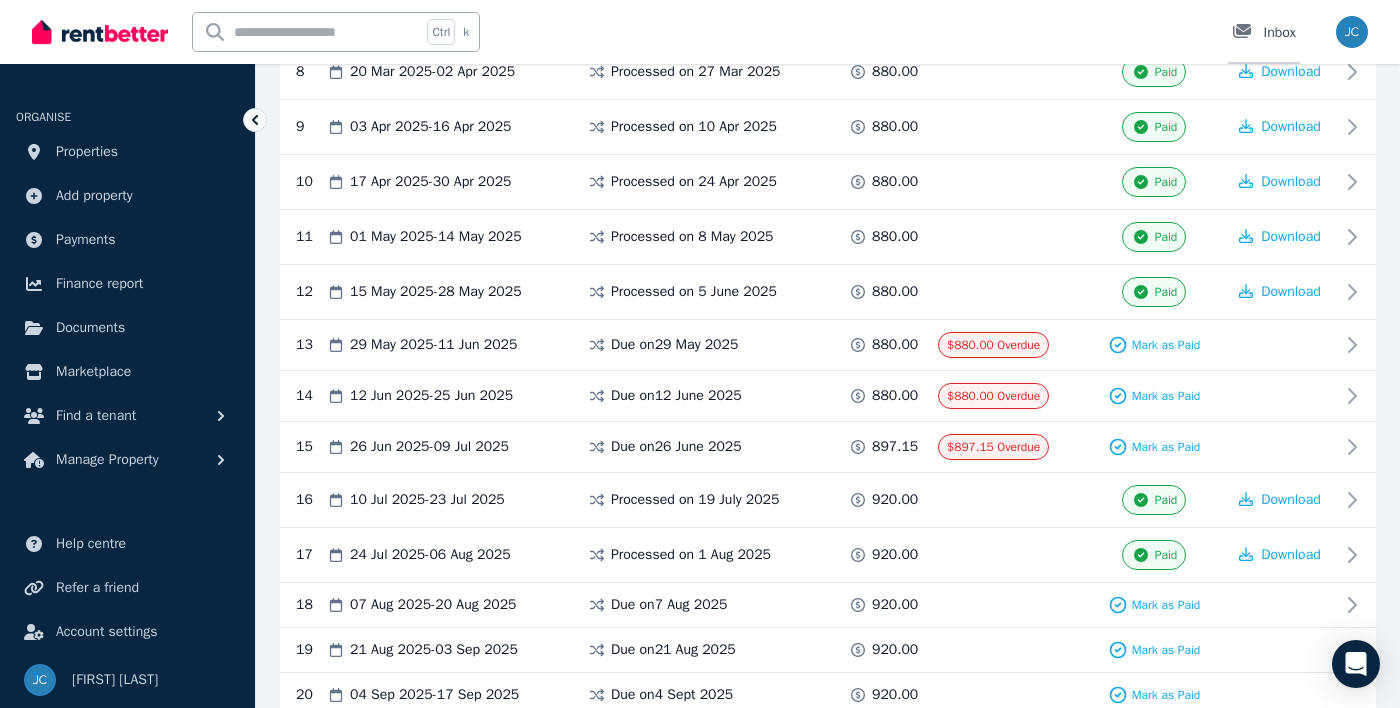click on "Inbox" at bounding box center [1264, 33] 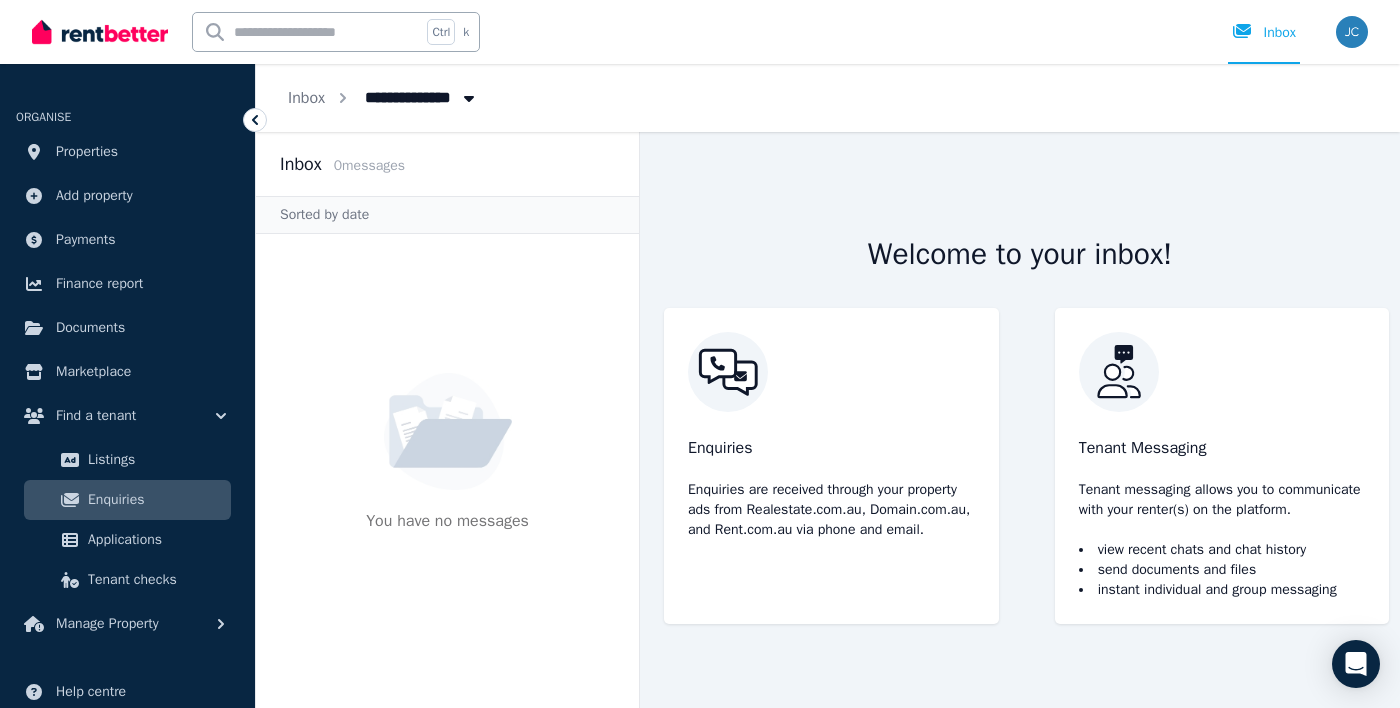 click on "Tenant Messaging Tenant messaging allows you to communicate with your renter(s) on the platform. view recent chats and chat history send documents and files instant individual and group messaging" at bounding box center [1222, 466] 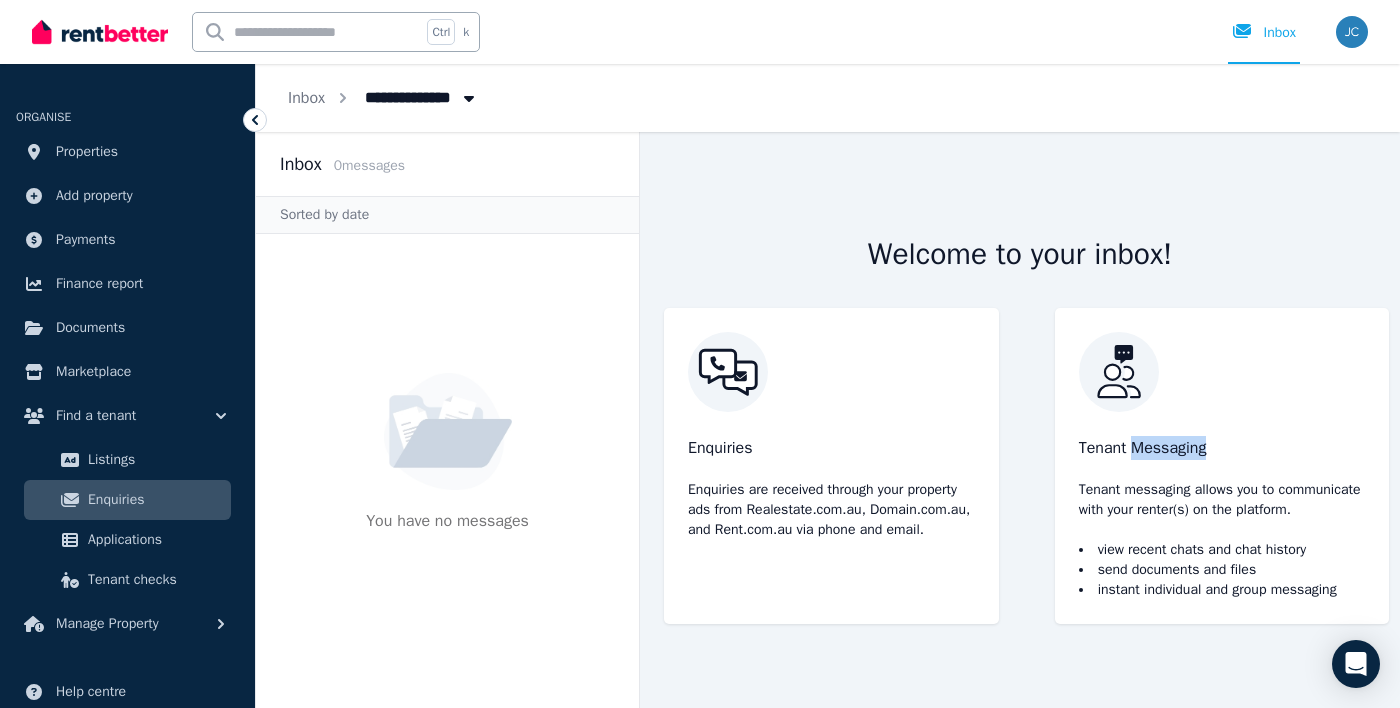 click on "Tenant Messaging" at bounding box center (1143, 448) 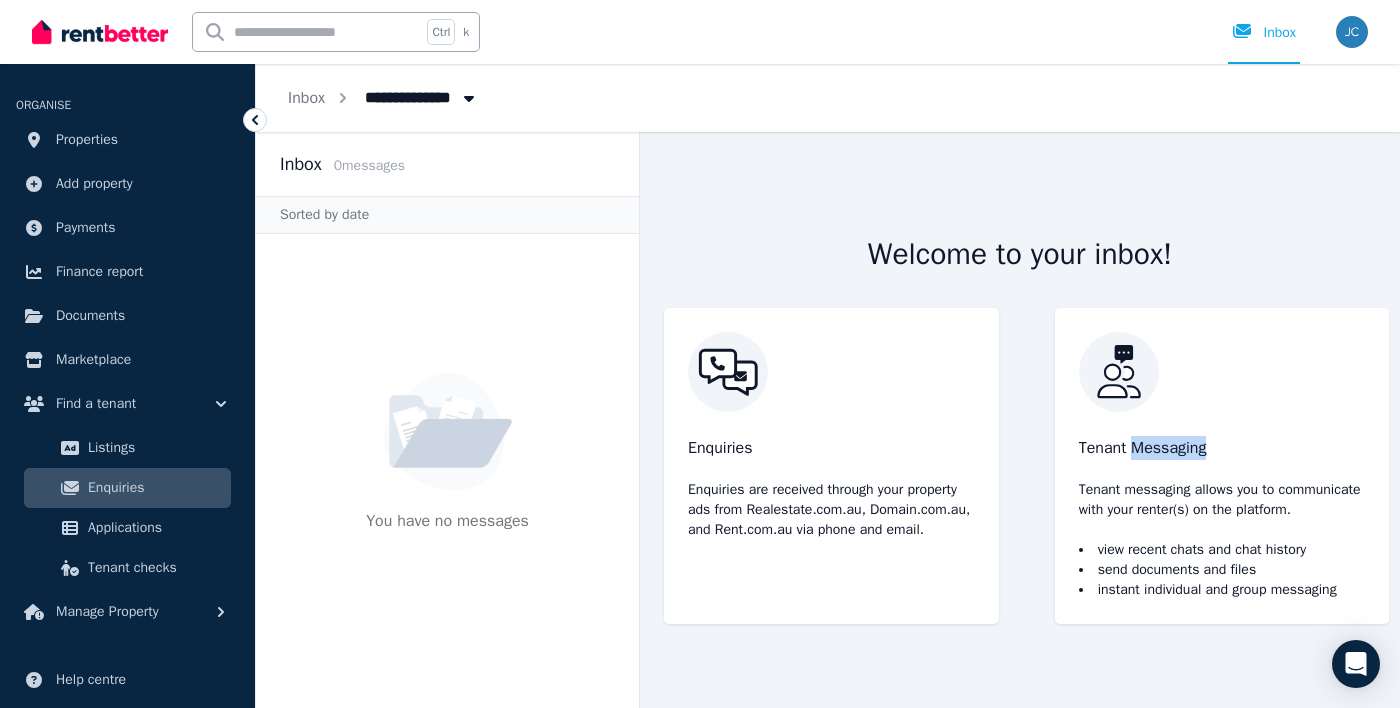 scroll, scrollTop: 12, scrollLeft: 0, axis: vertical 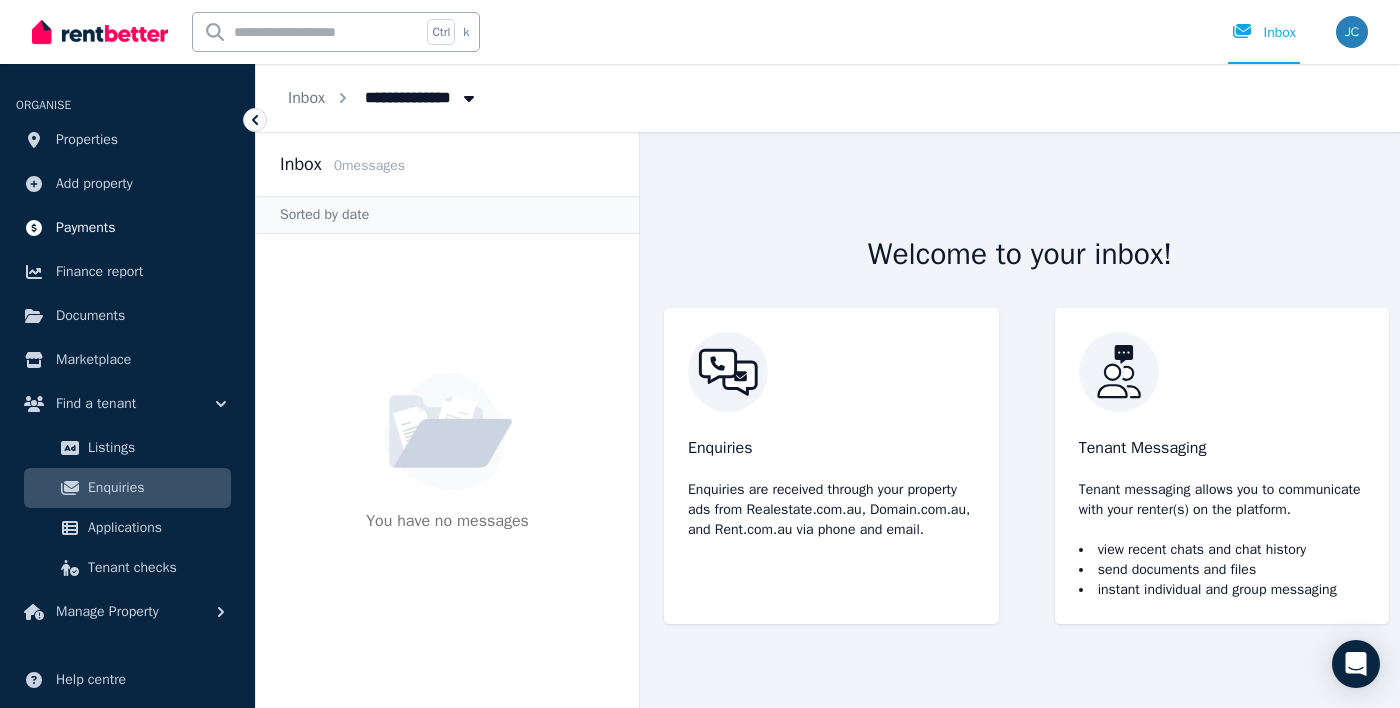 click on "Payments" at bounding box center [86, 228] 